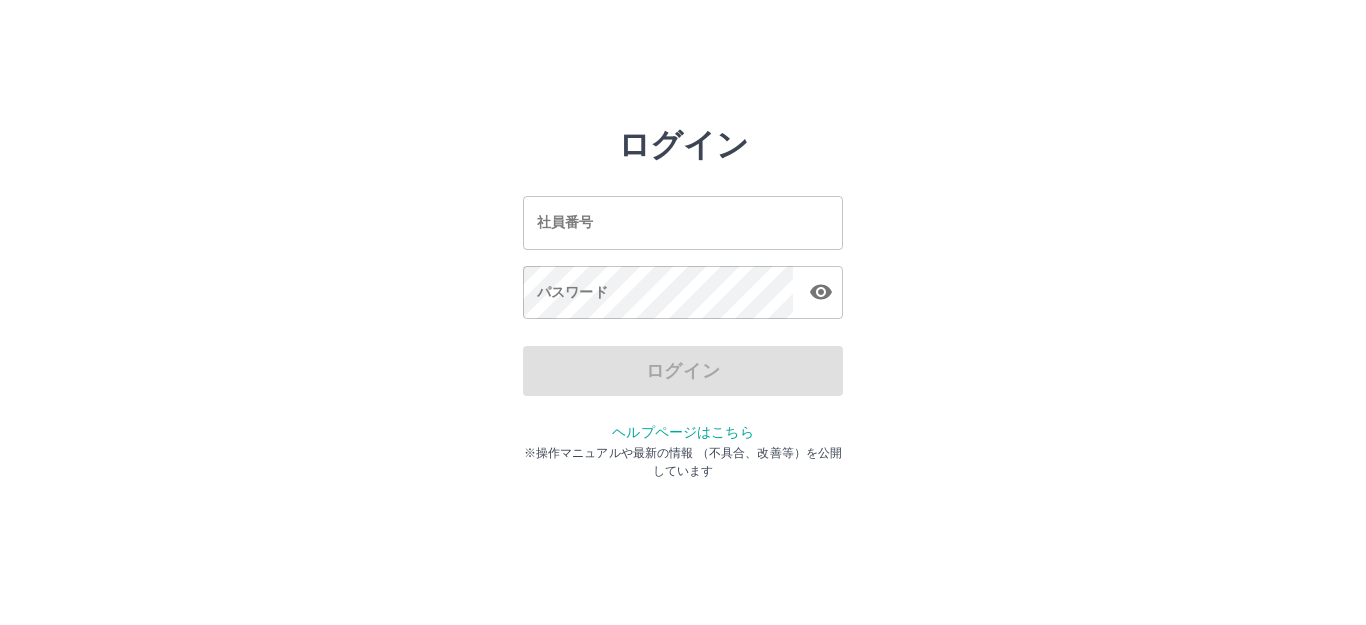 scroll, scrollTop: 0, scrollLeft: 0, axis: both 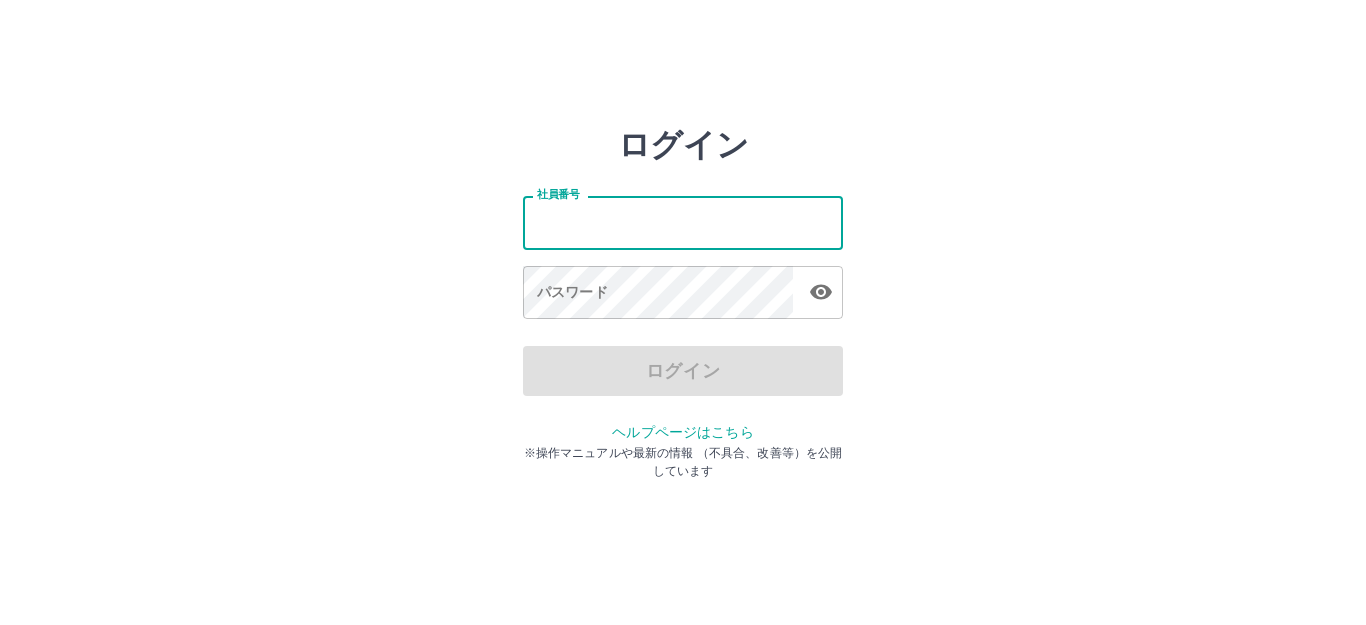 click on "社員番号" at bounding box center (683, 222) 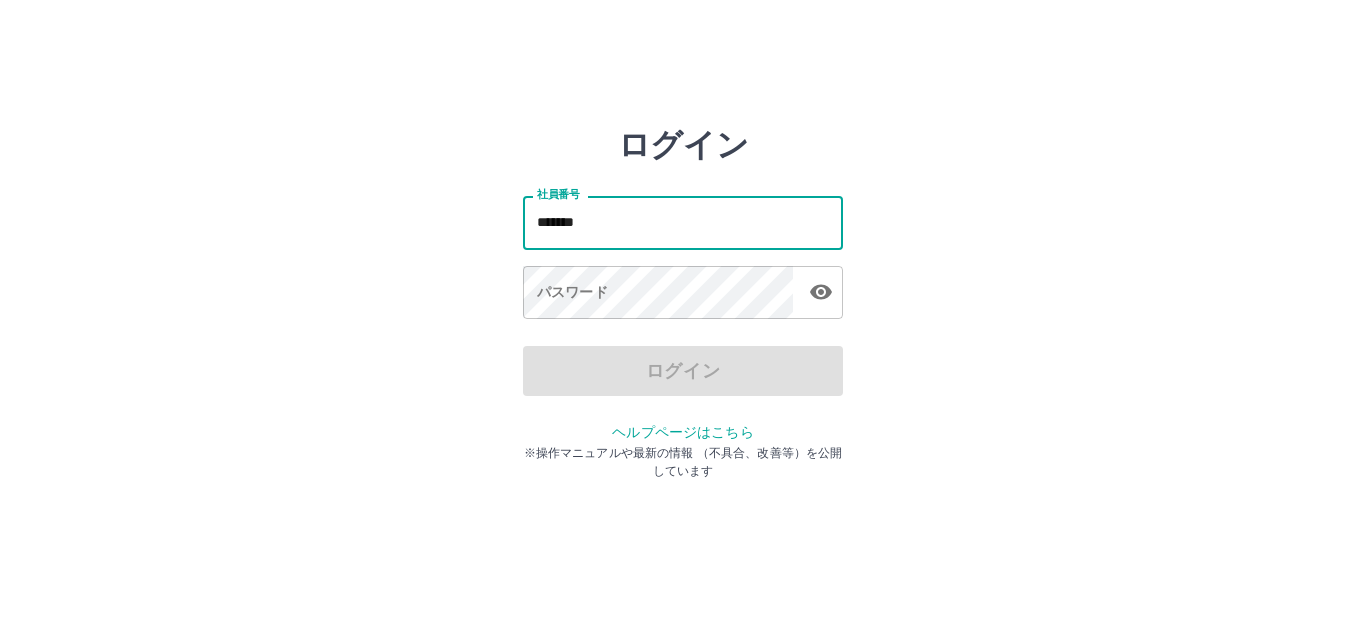 type on "*******" 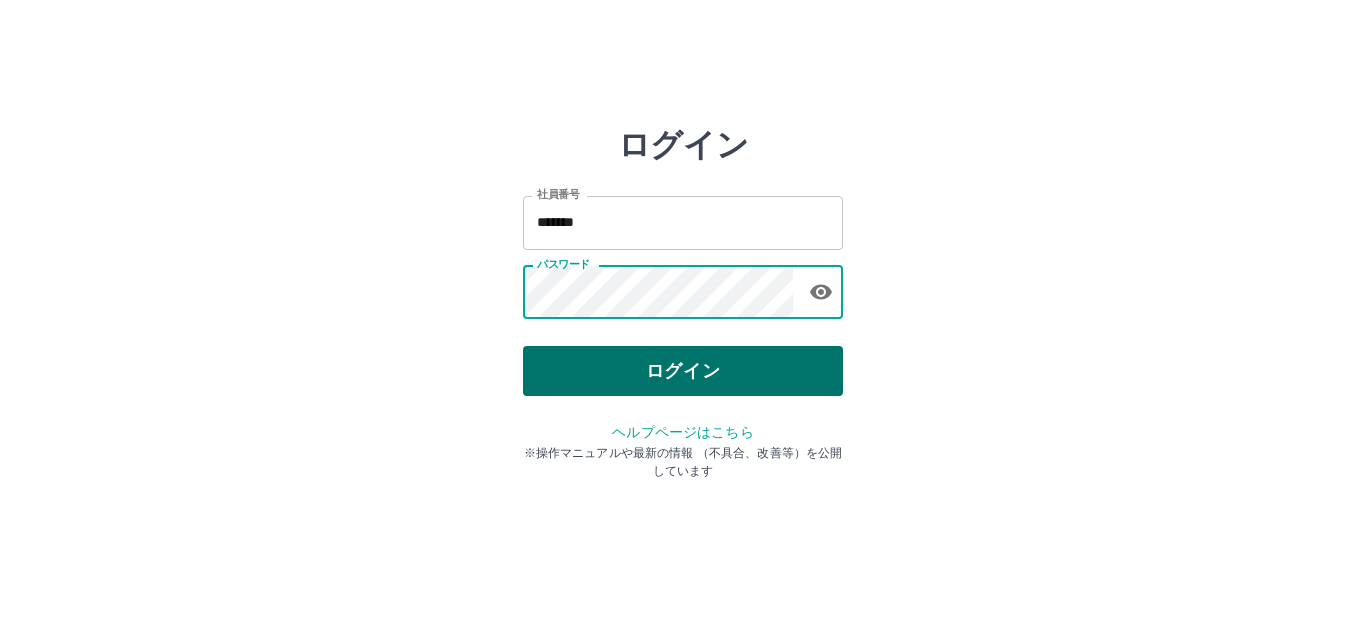 click on "ログイン" at bounding box center [683, 371] 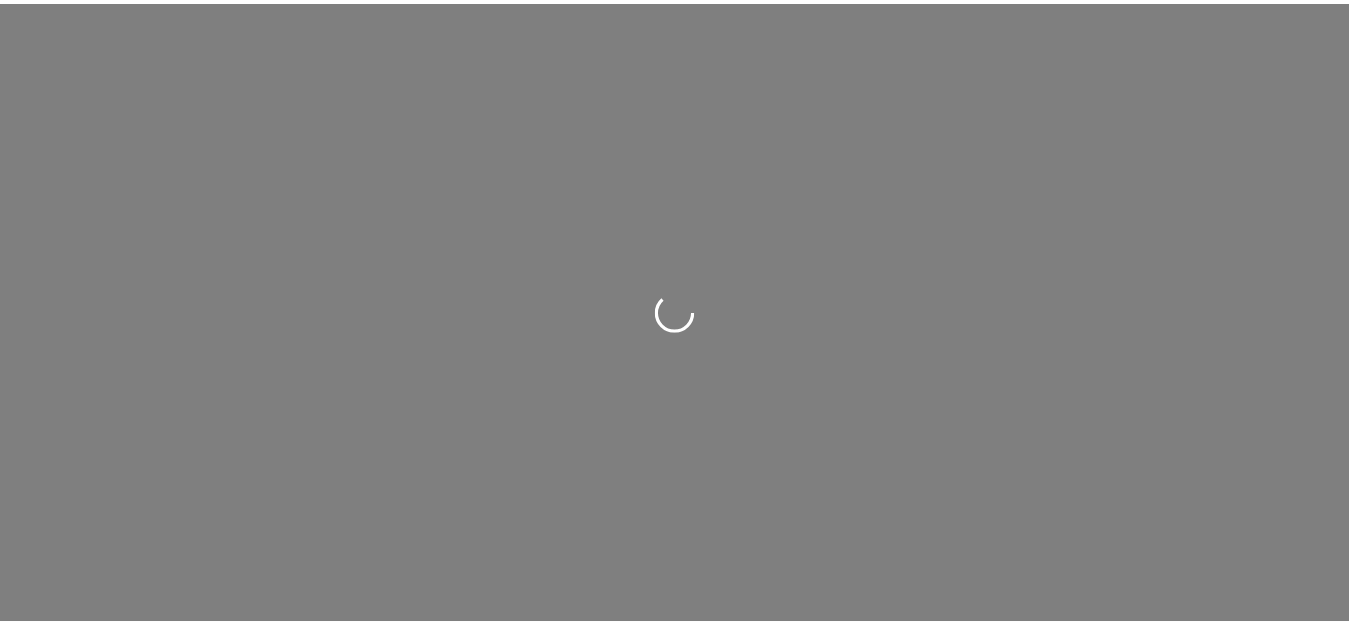 scroll, scrollTop: 0, scrollLeft: 0, axis: both 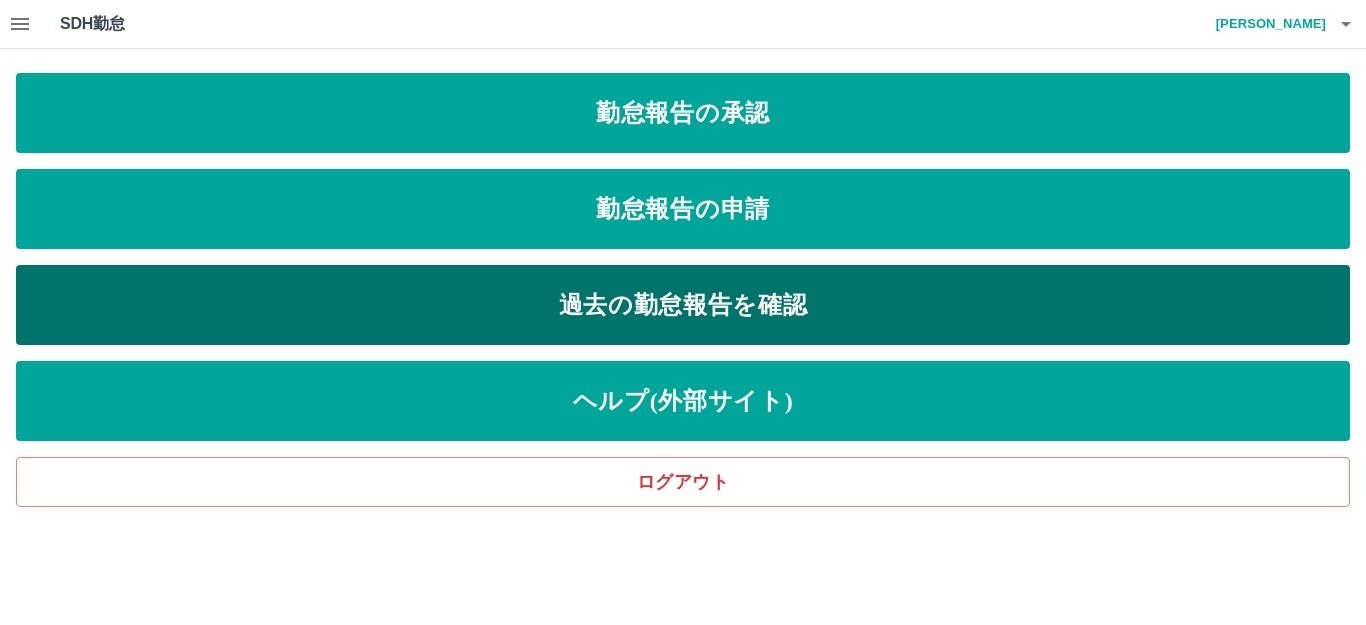 click on "過去の勤怠報告を確認" at bounding box center [683, 305] 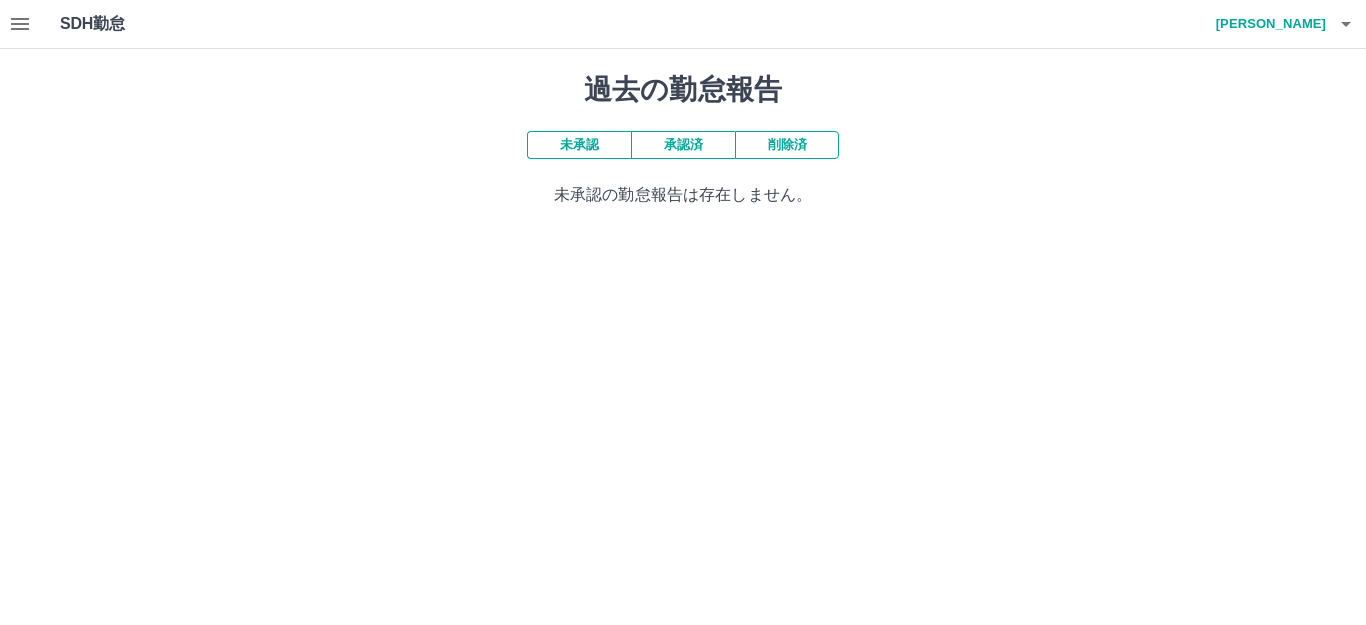 click on "承認済" at bounding box center [683, 145] 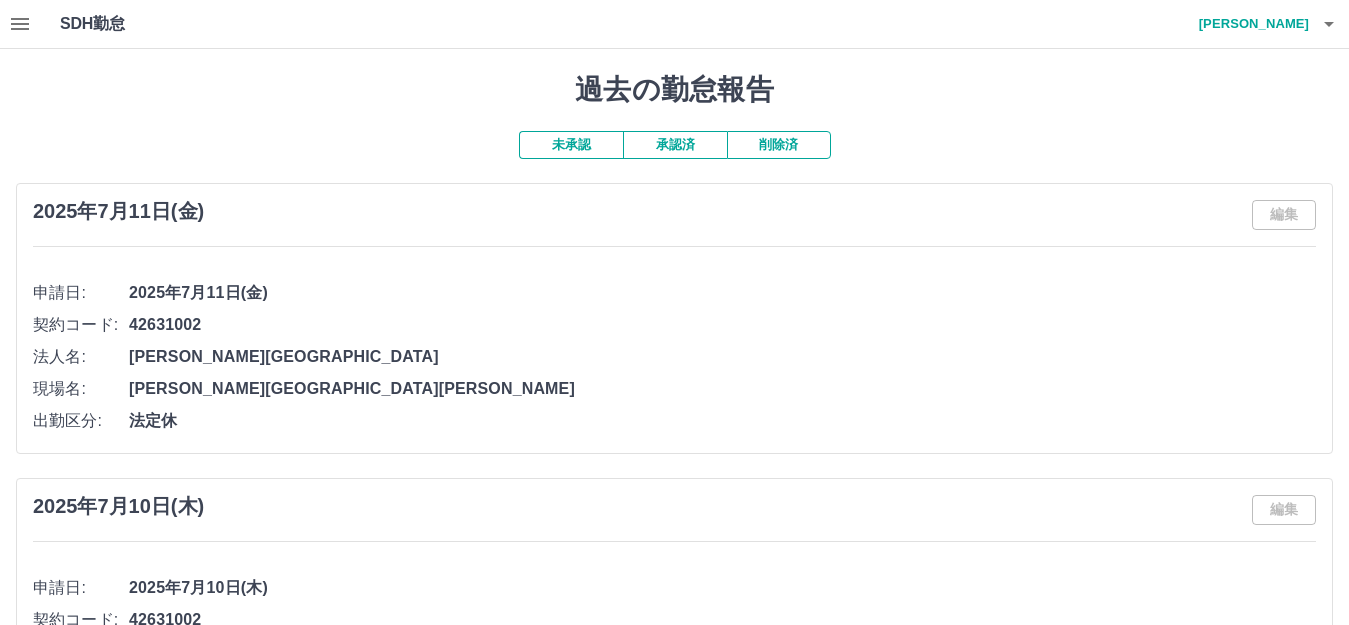click 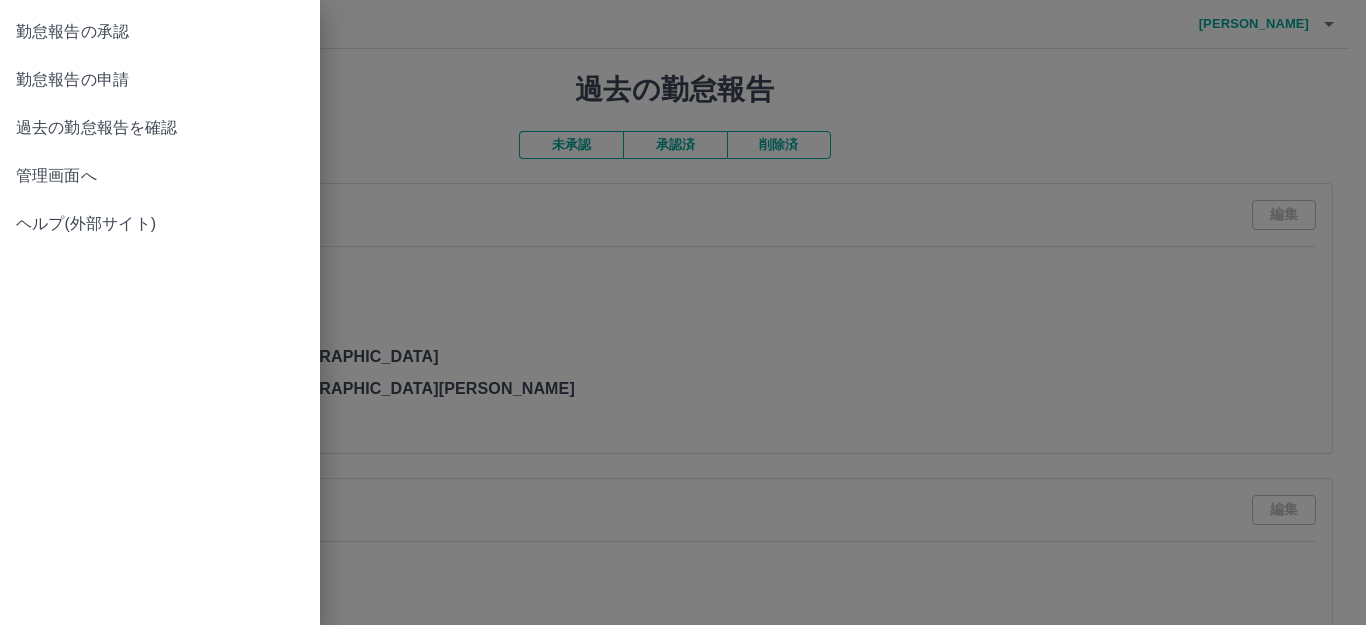 click on "勤怠報告の申請" at bounding box center [160, 80] 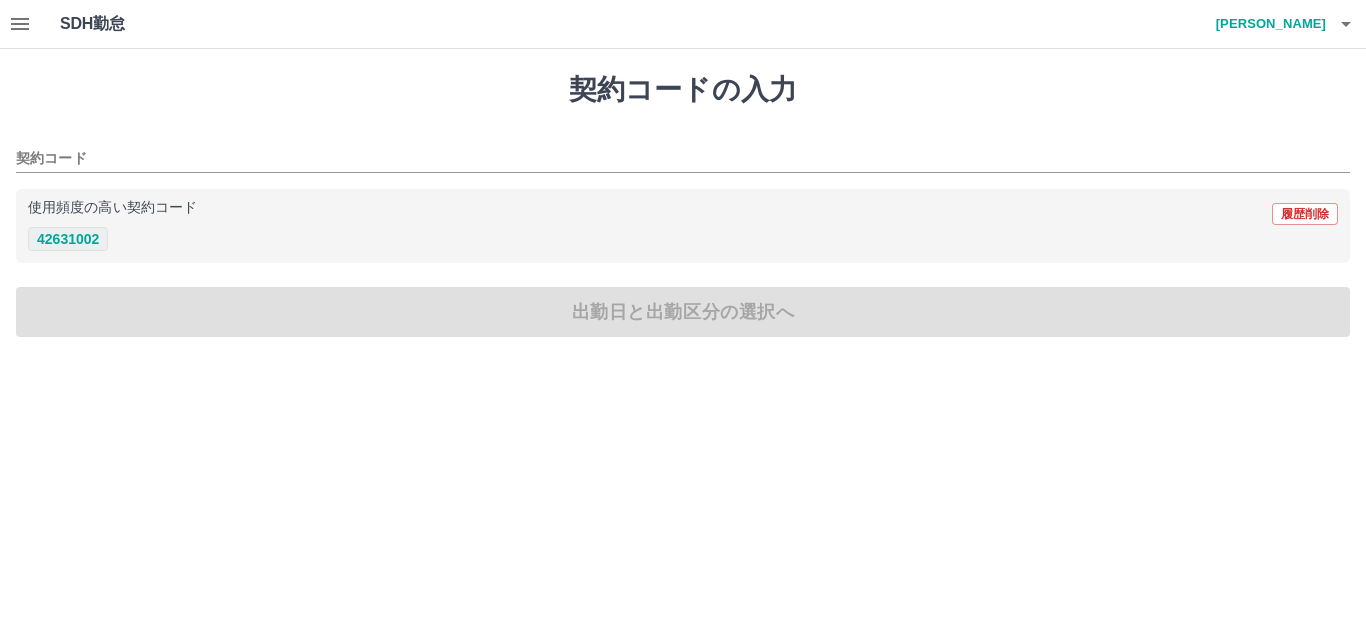 click on "42631002" at bounding box center (68, 239) 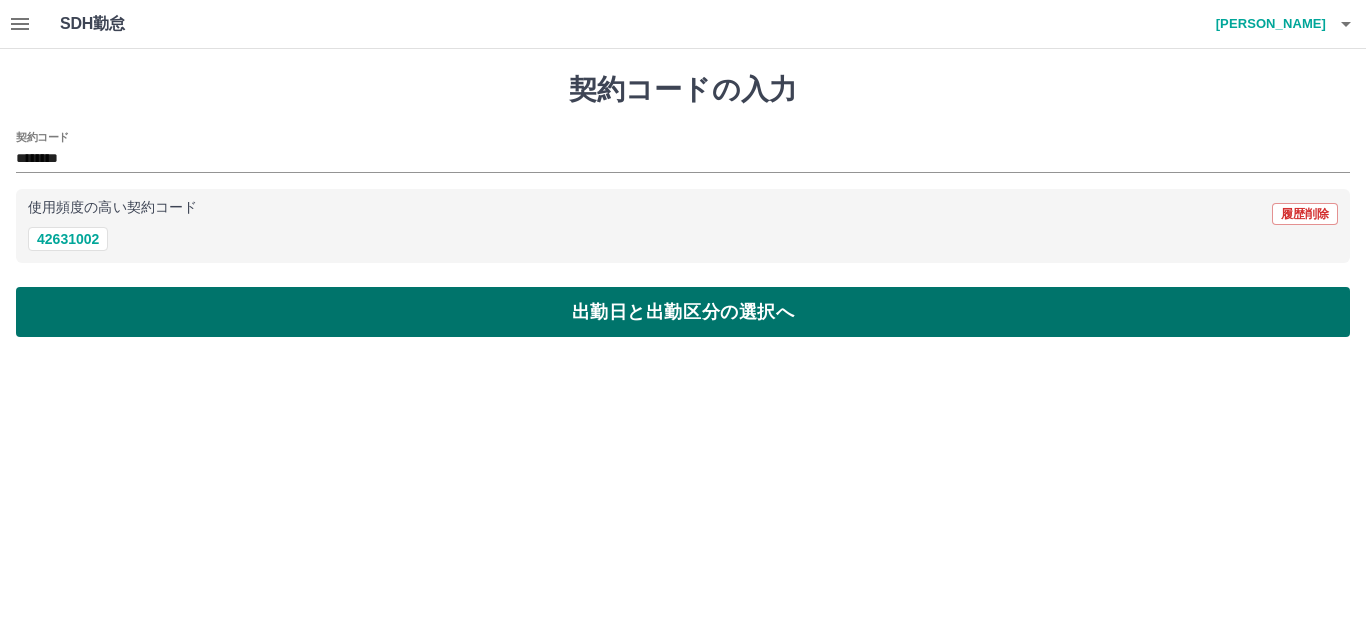 click on "契約コードの入力 契約コード ******** 使用頻度の高い契約コード 履歴削除 42631002 出勤日と出勤区分の選択へ" at bounding box center (683, 205) 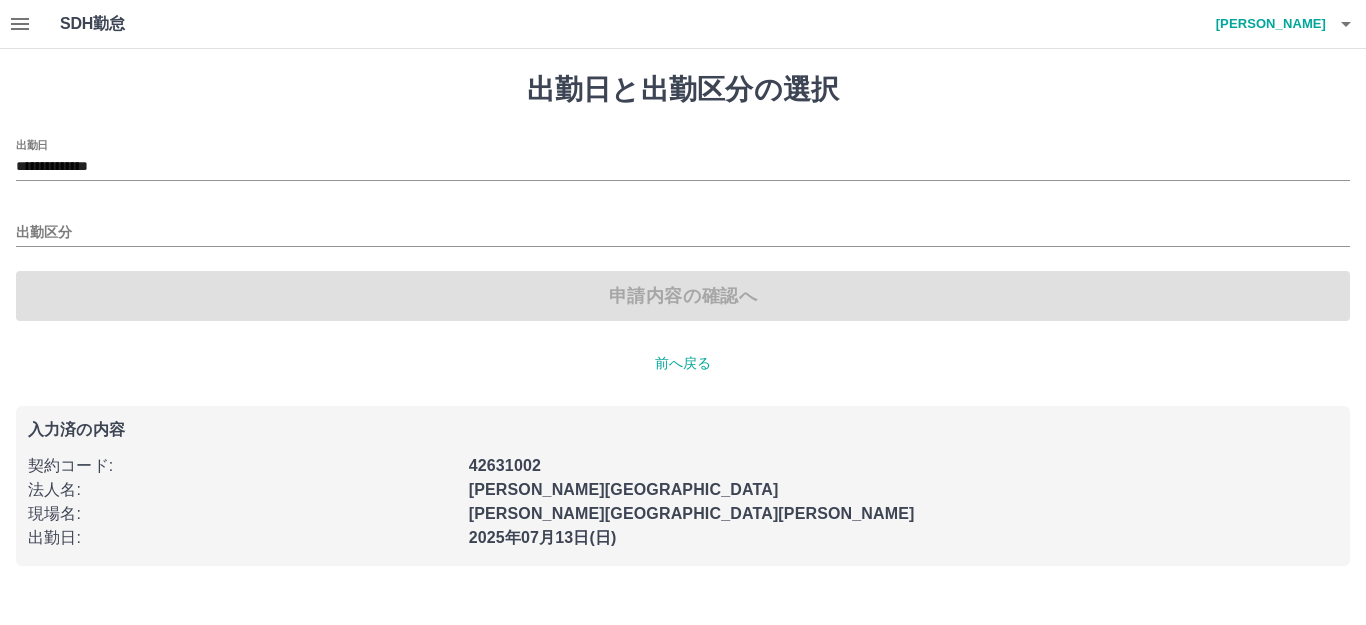 click on "**********" at bounding box center [683, 230] 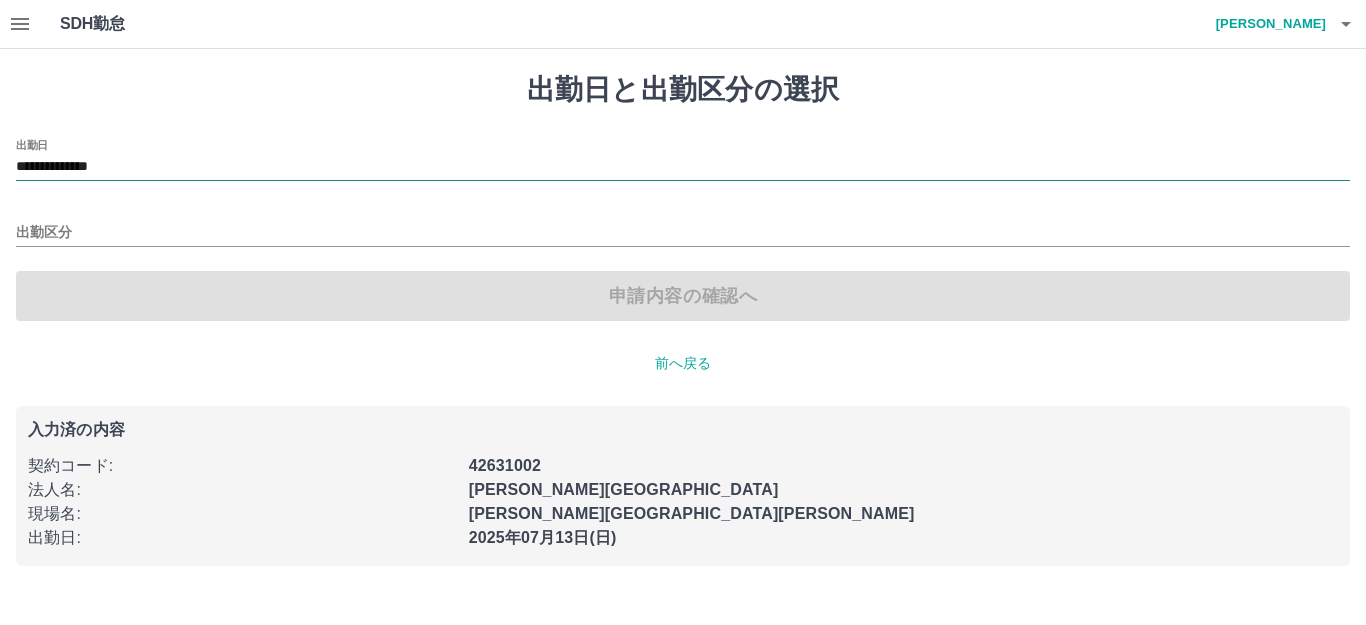 click on "**********" at bounding box center [683, 167] 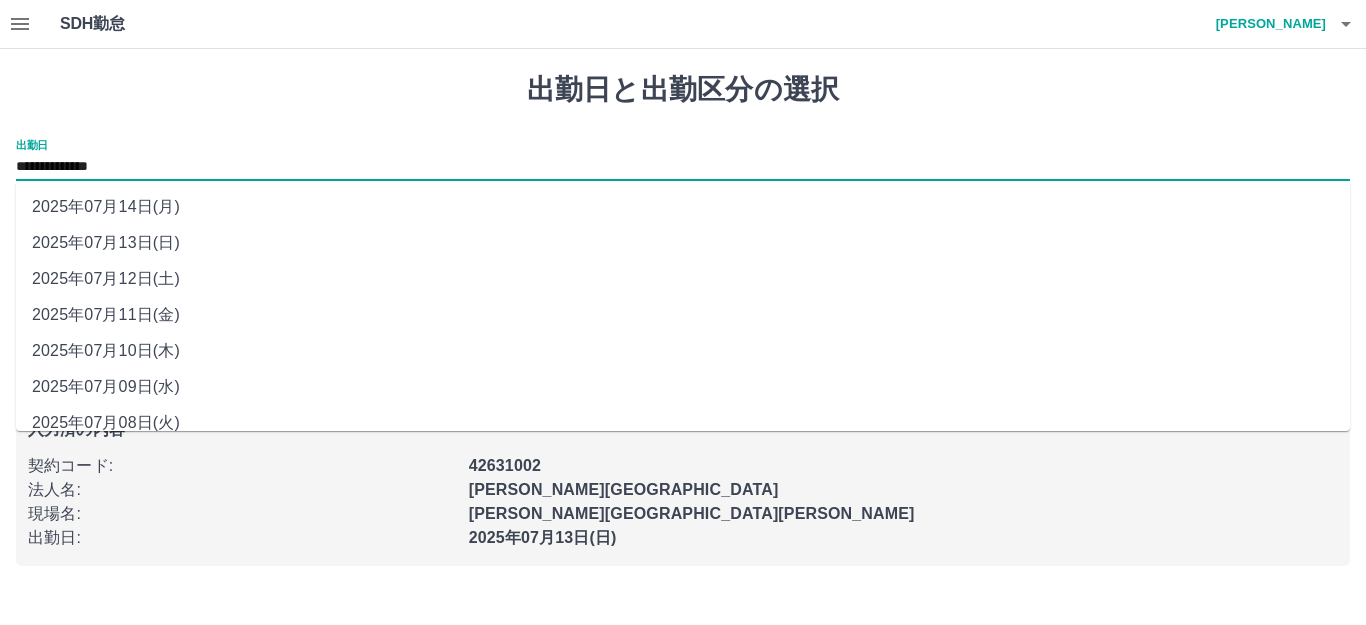 click on "2025年07月12日(土)" at bounding box center (683, 279) 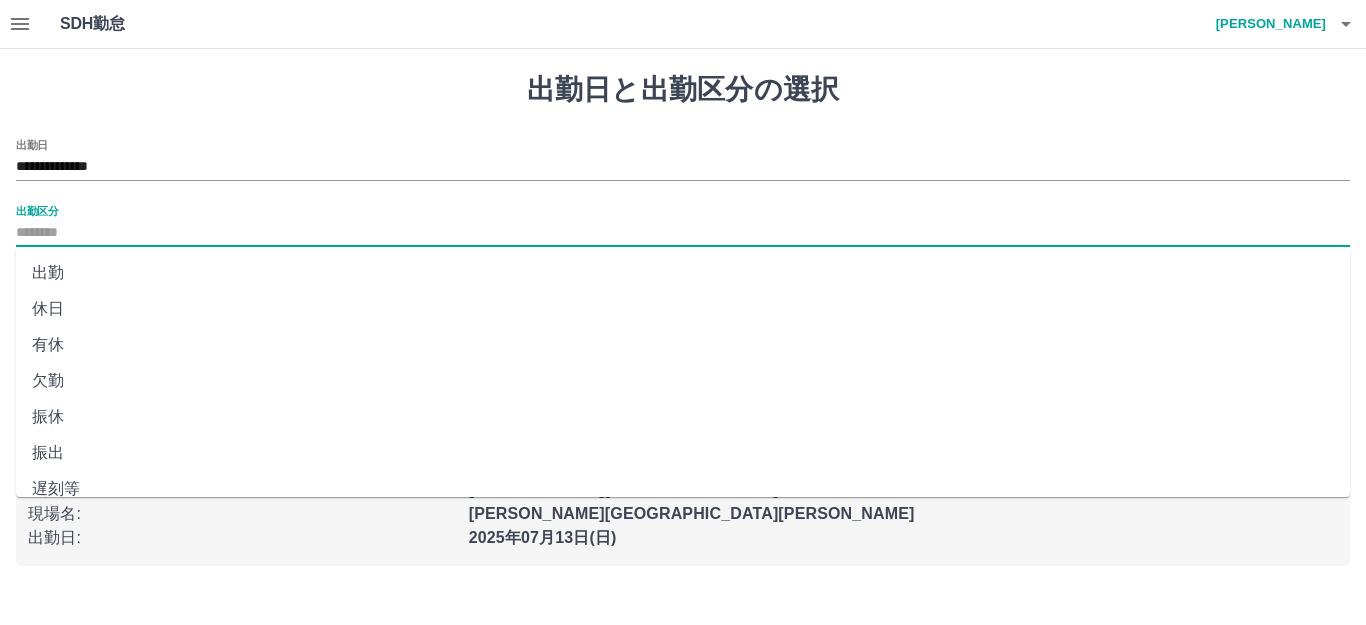click on "出勤区分" at bounding box center (683, 233) 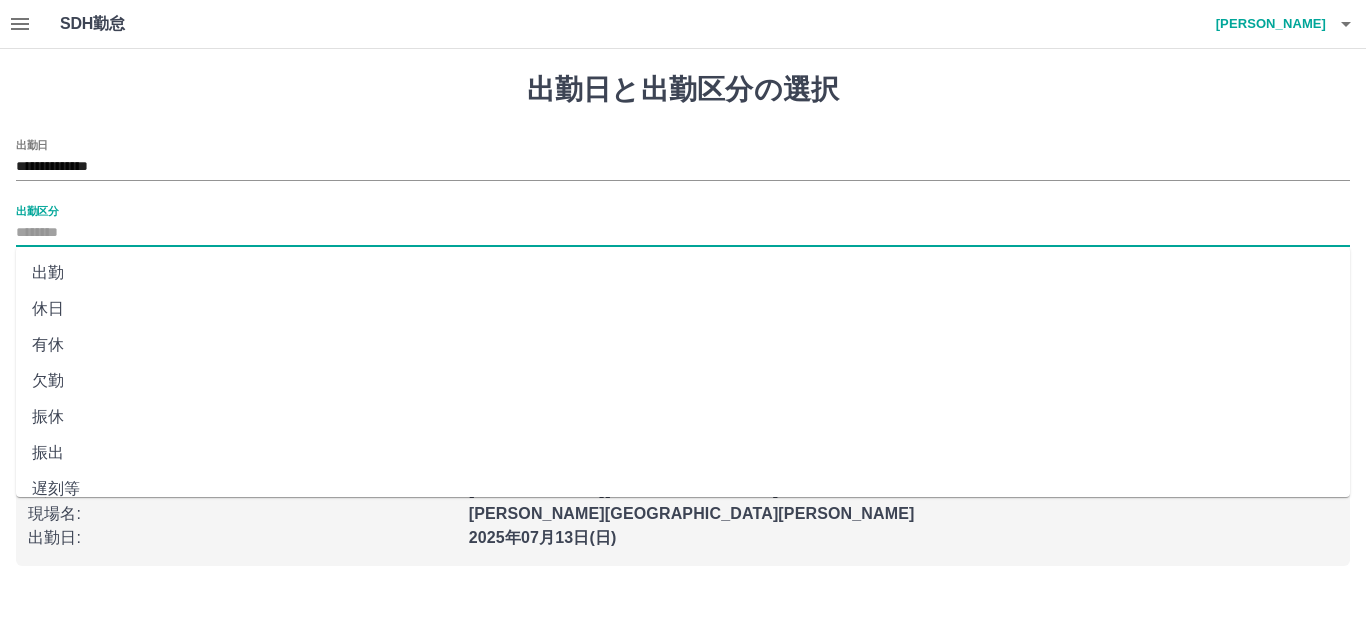 click on "休日" at bounding box center [683, 309] 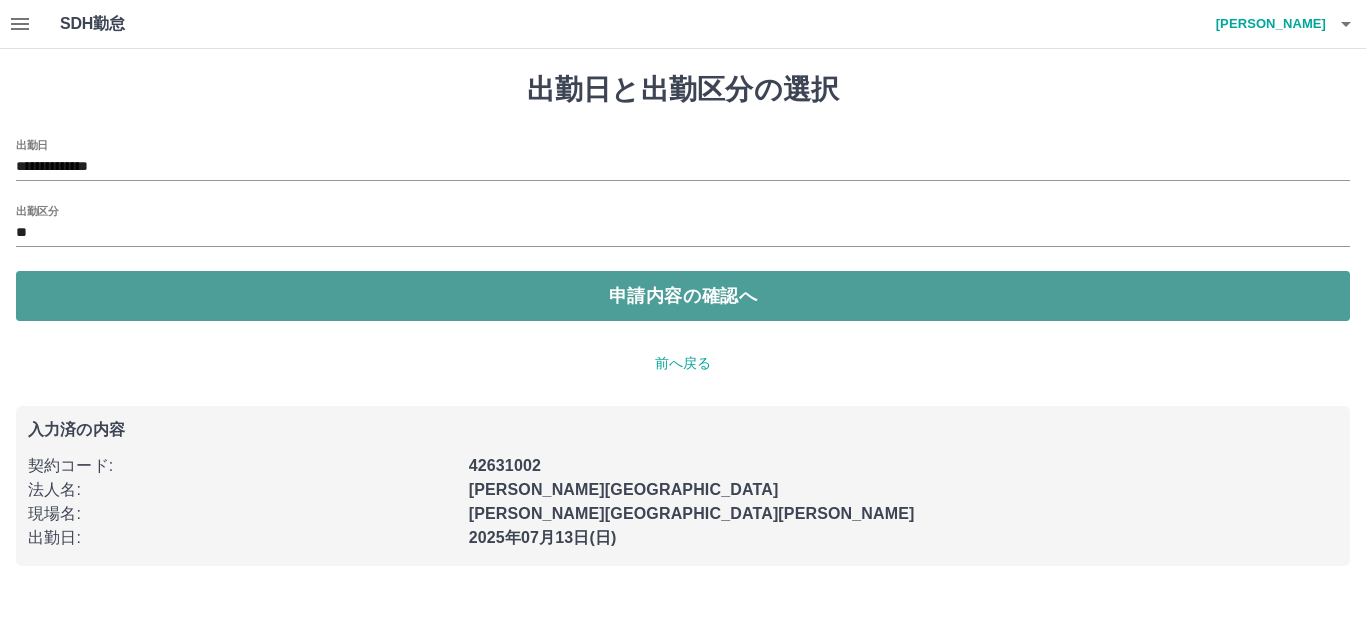 click on "申請内容の確認へ" at bounding box center [683, 296] 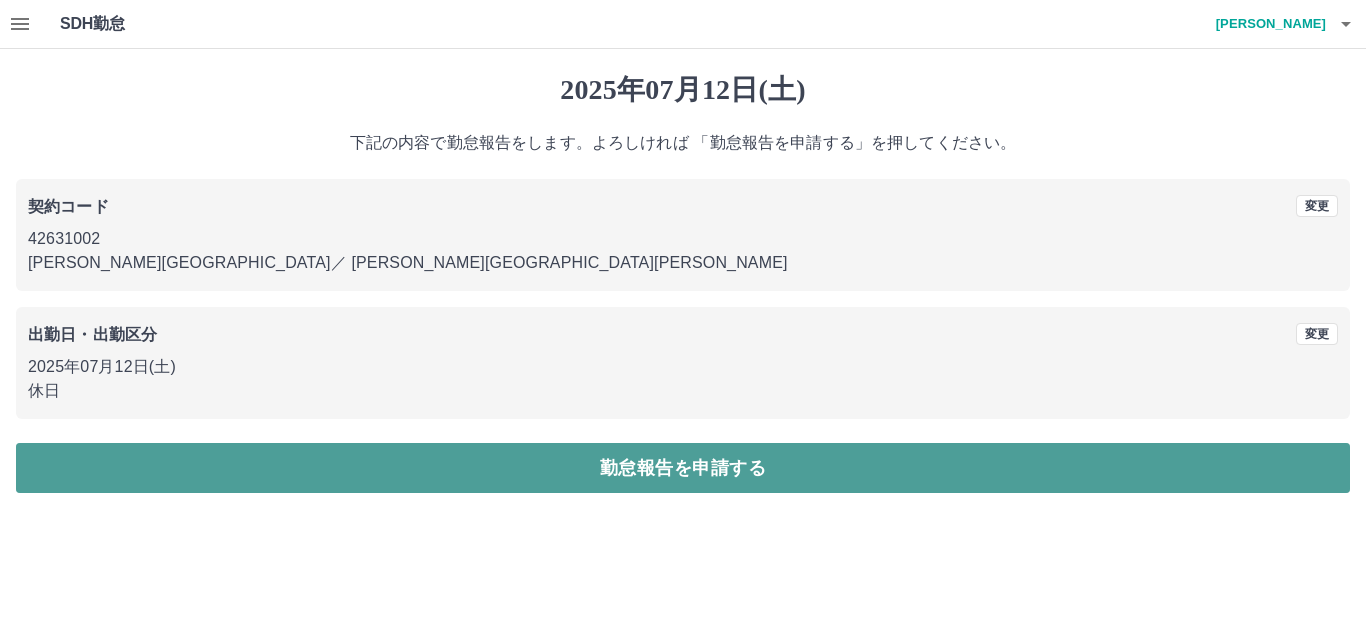 click on "勤怠報告を申請する" at bounding box center (683, 468) 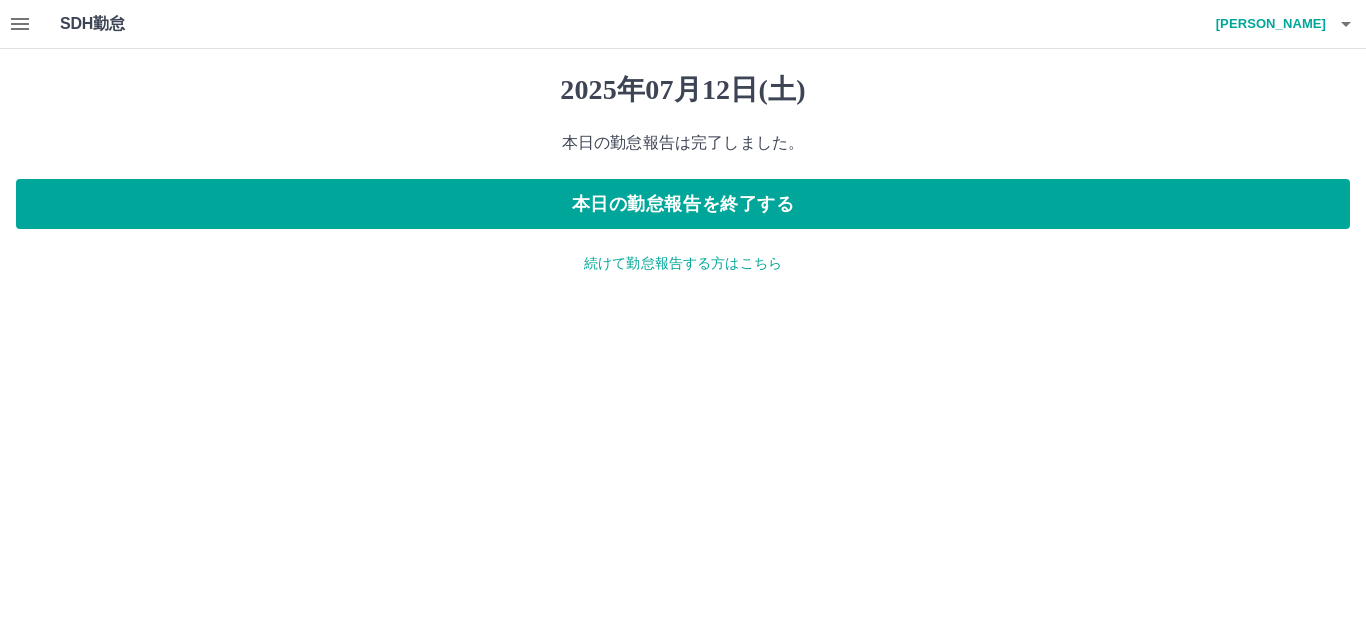 click on "続けて勤怠報告する方はこちら" at bounding box center [683, 263] 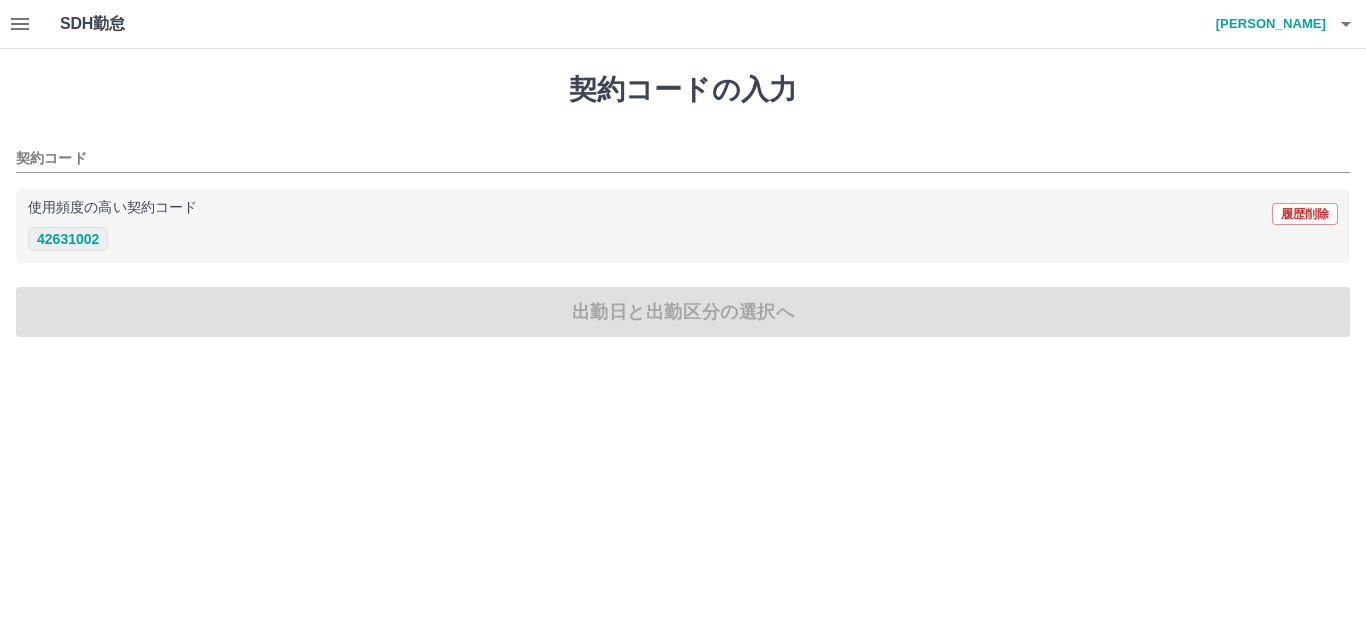 click on "42631002" at bounding box center (68, 239) 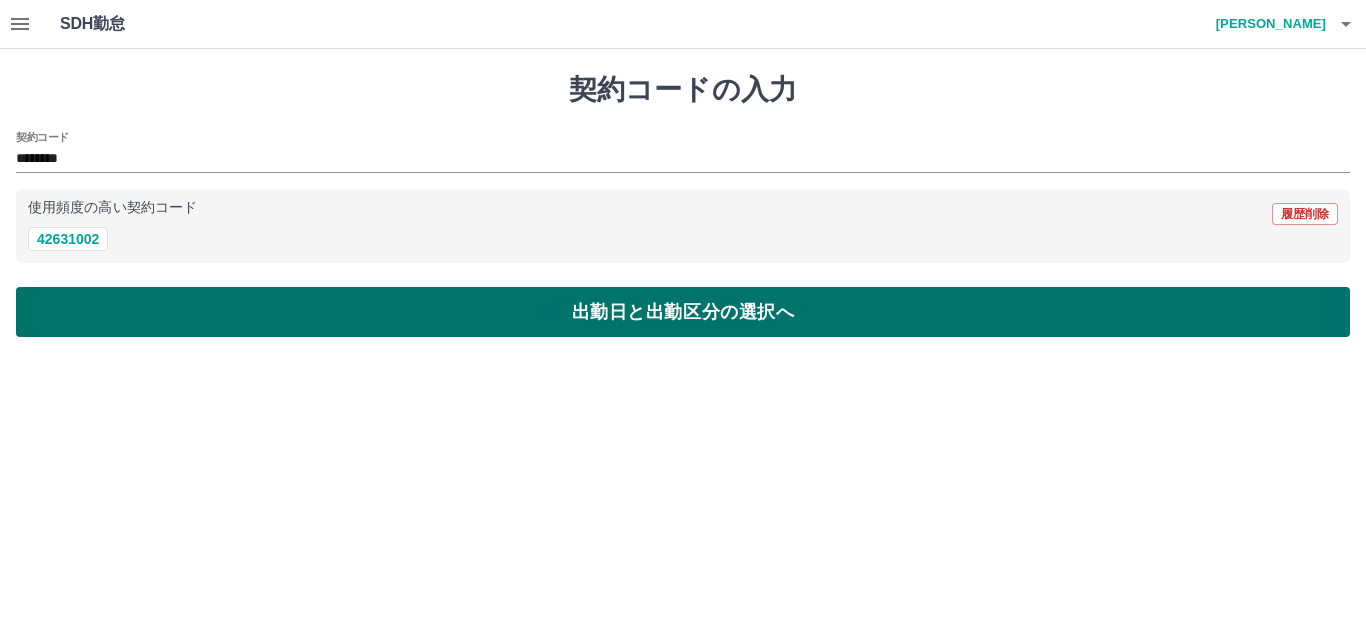 click on "出勤日と出勤区分の選択へ" at bounding box center (683, 312) 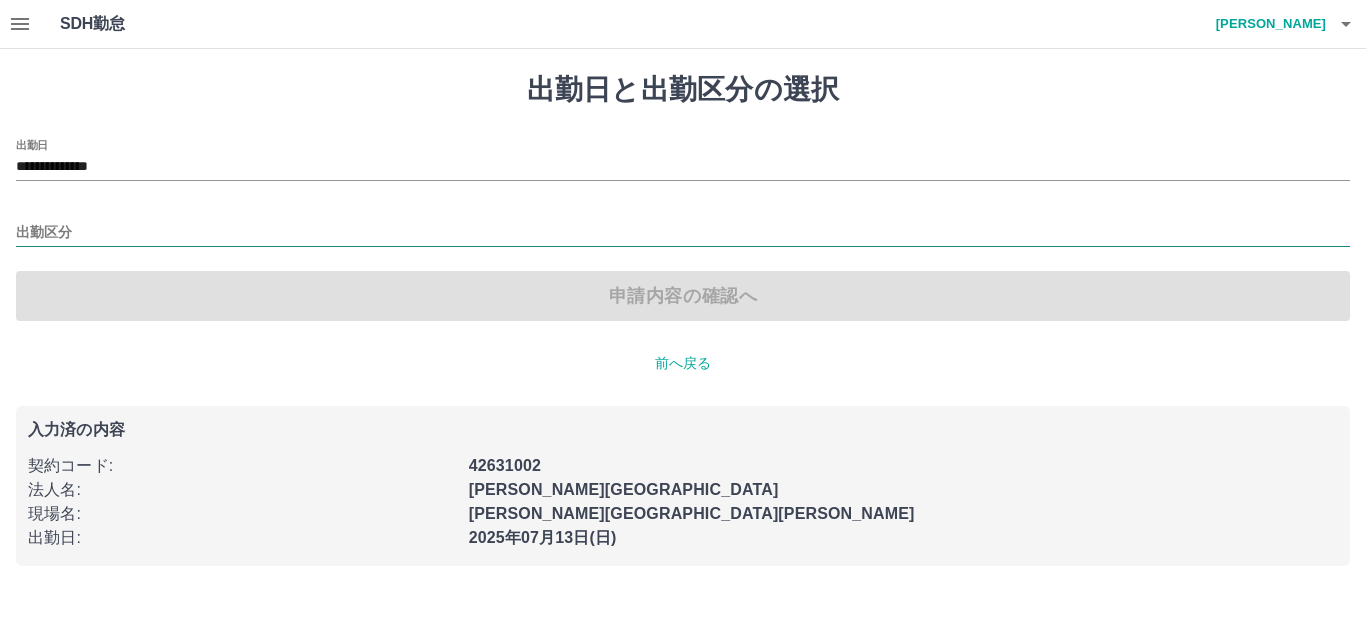 click on "出勤区分" at bounding box center [683, 233] 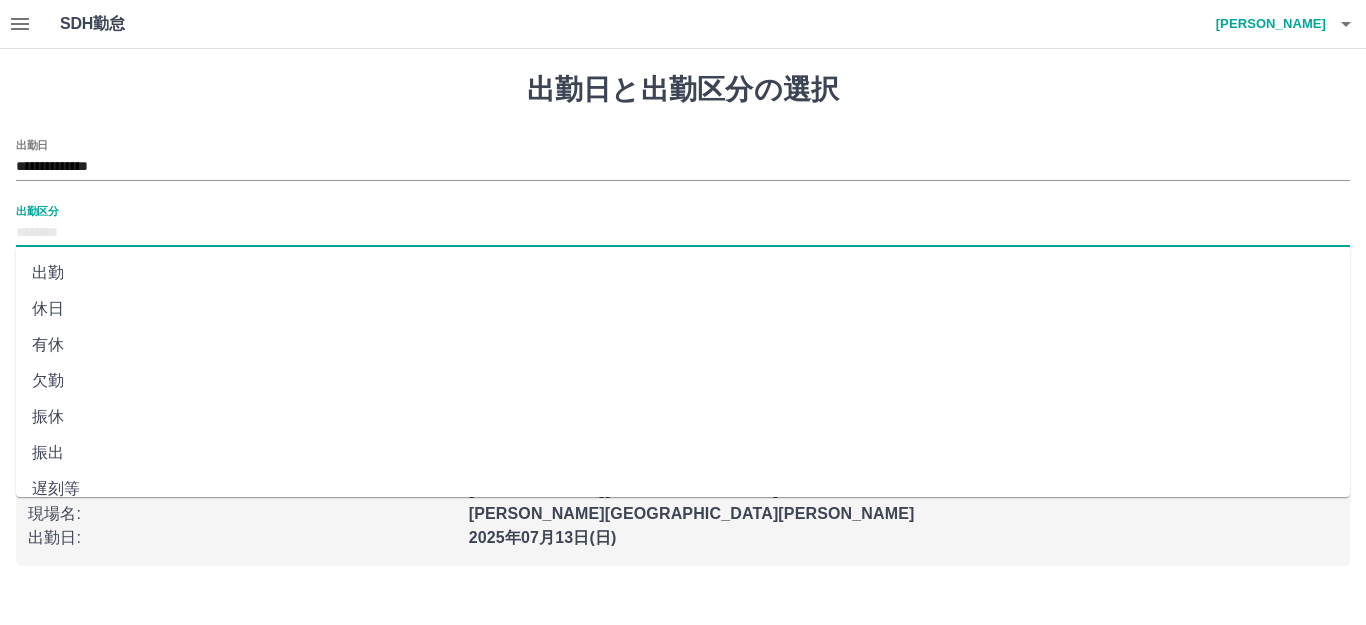 click on "出勤" at bounding box center (683, 273) 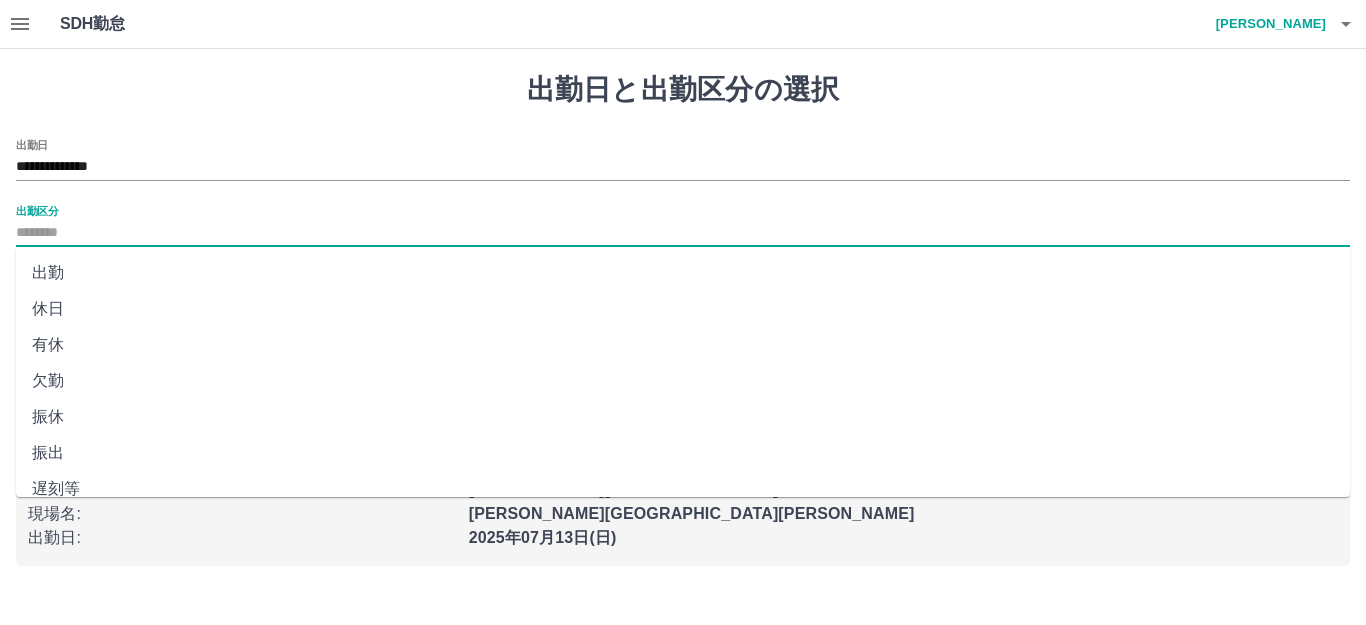 type on "**" 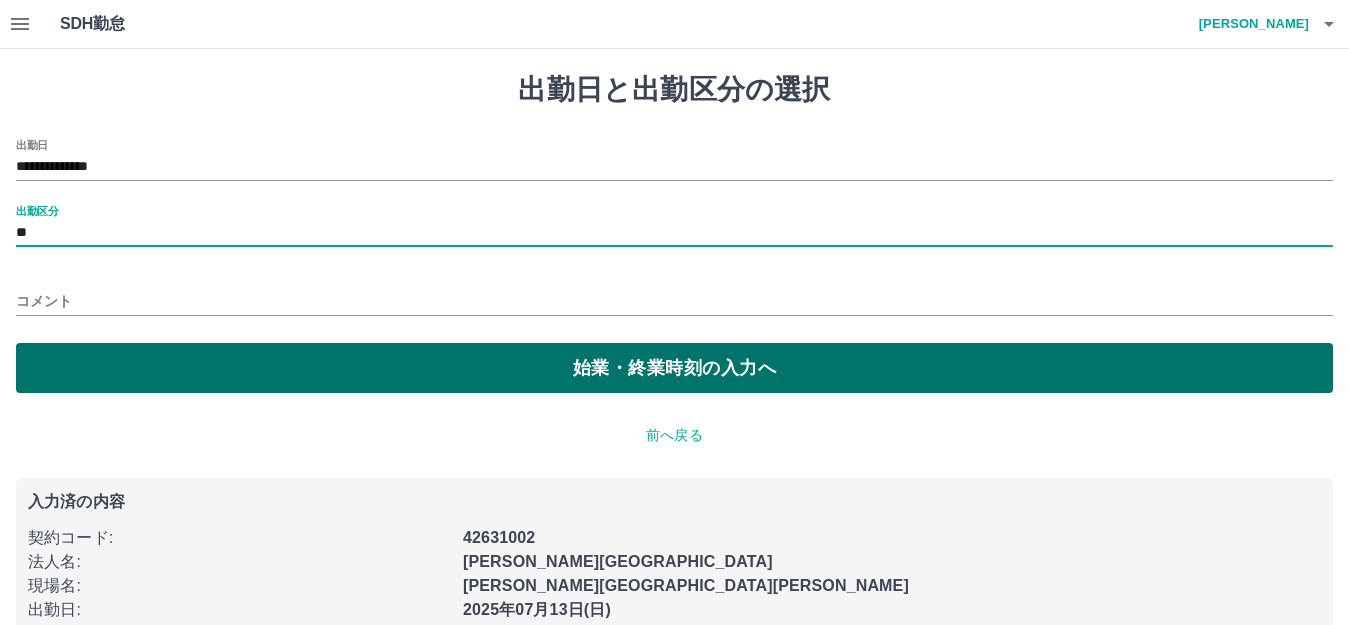 click on "始業・終業時刻の入力へ" at bounding box center (674, 368) 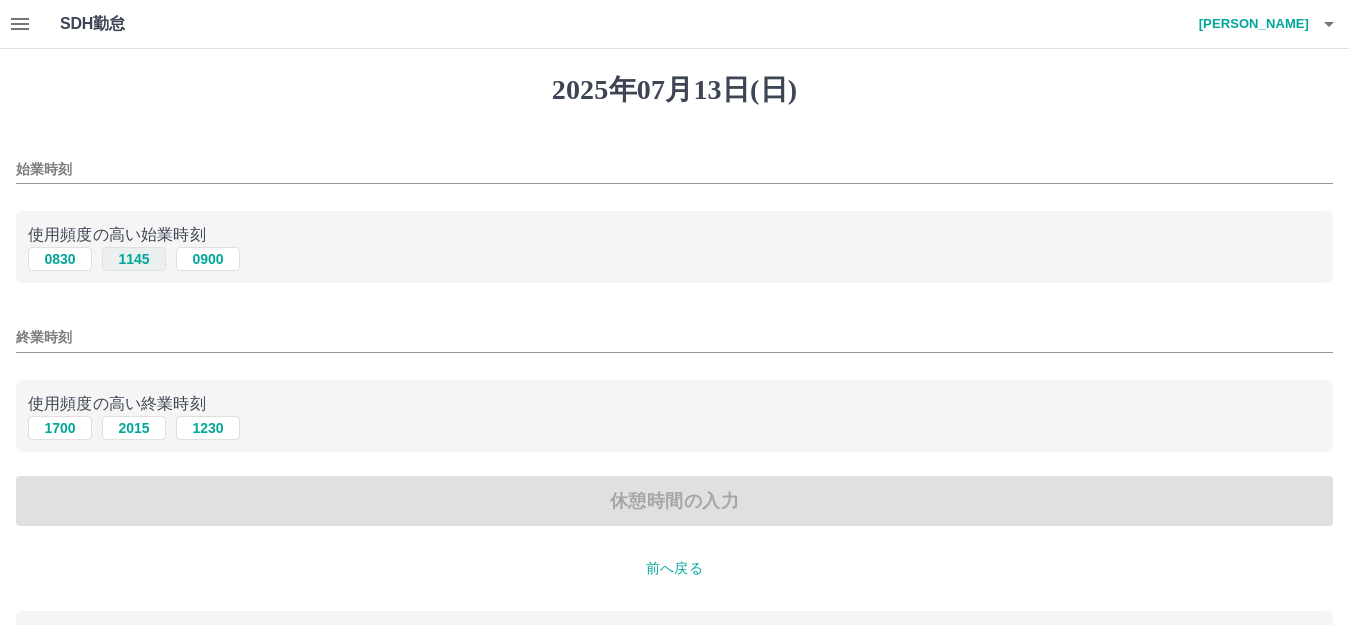 click on "1145" at bounding box center [134, 259] 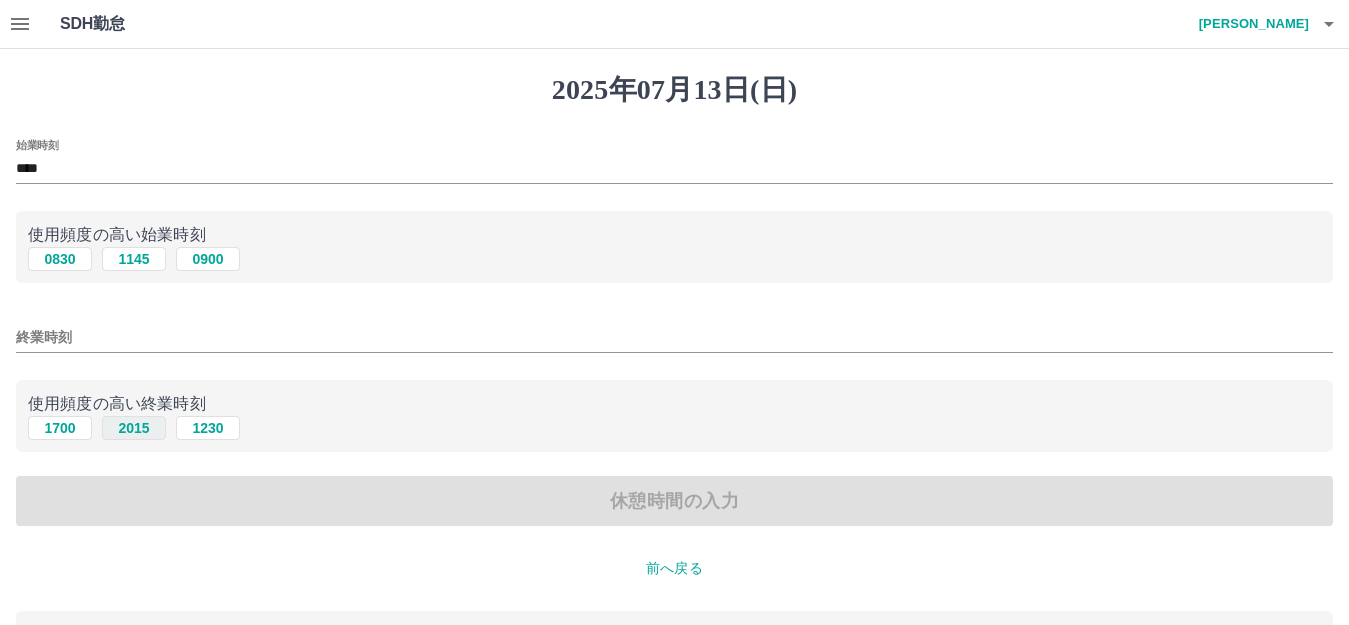 click on "2015" at bounding box center [134, 428] 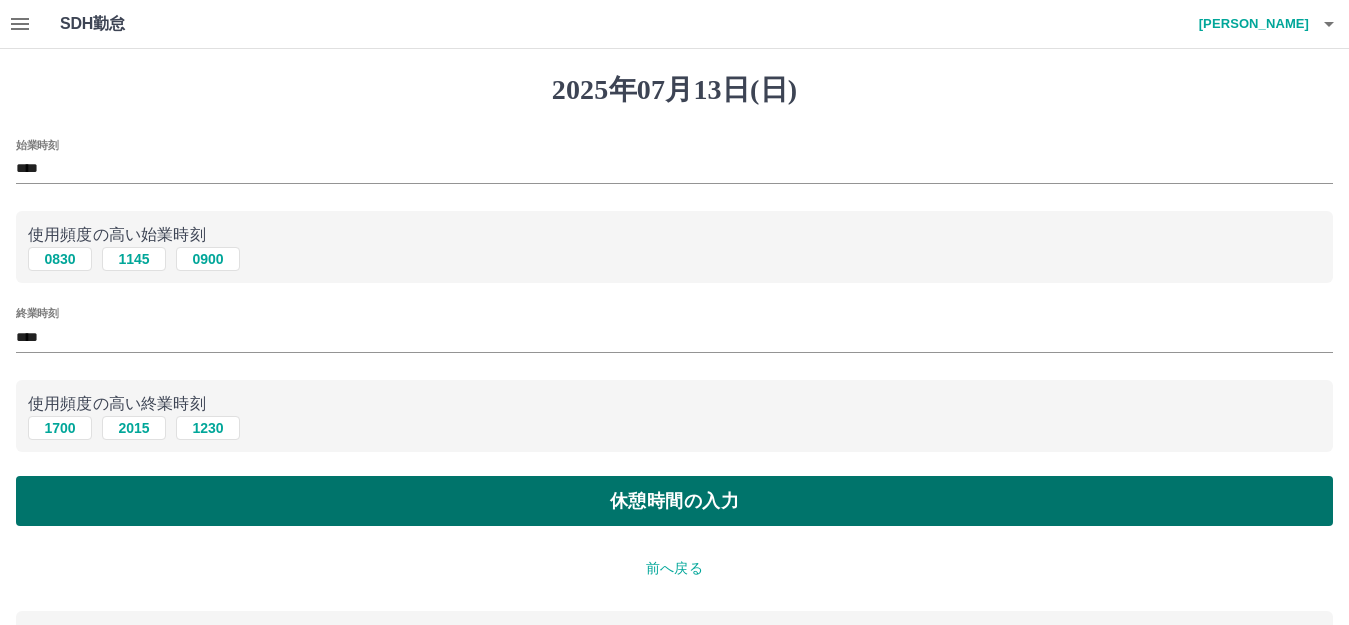 click on "休憩時間の入力" at bounding box center (674, 501) 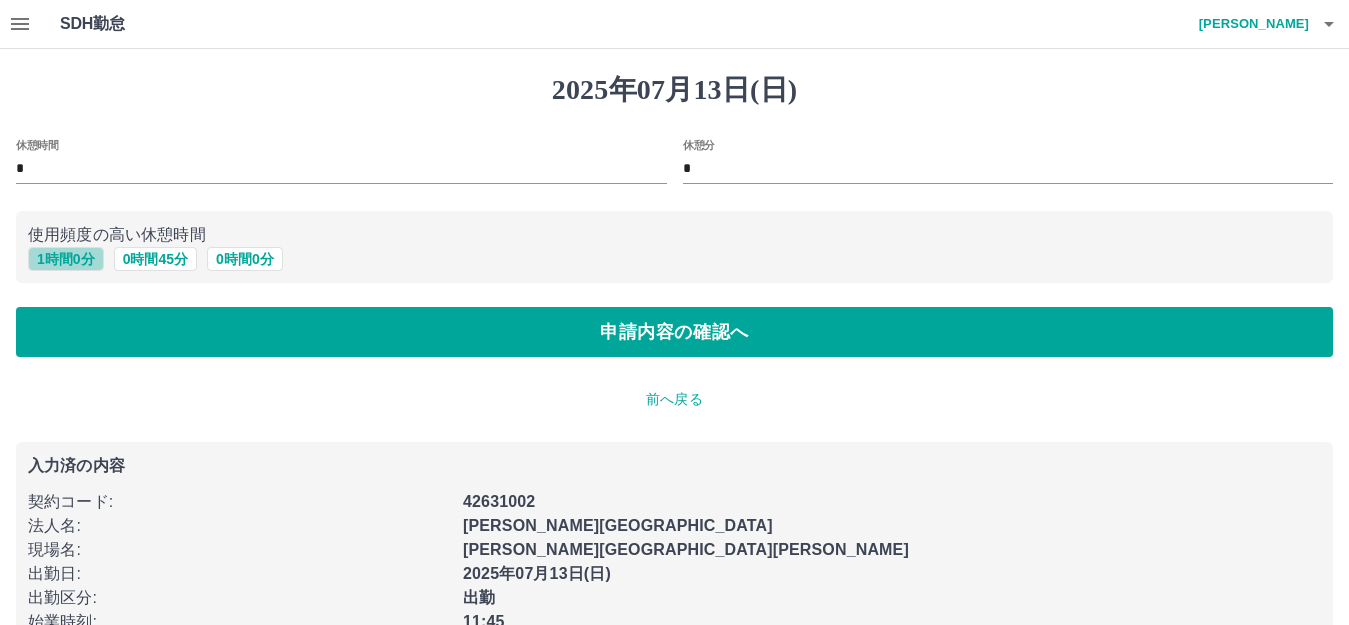 click on "1 時間 0 分" at bounding box center (66, 259) 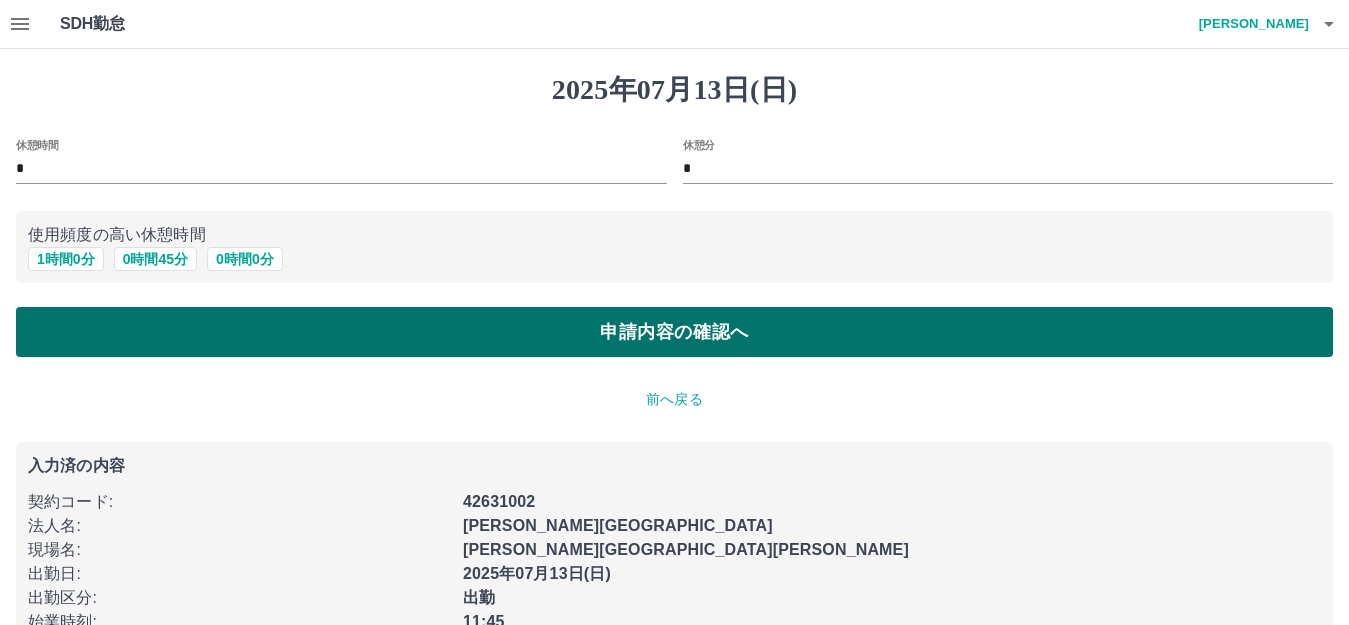 click on "申請内容の確認へ" at bounding box center [674, 332] 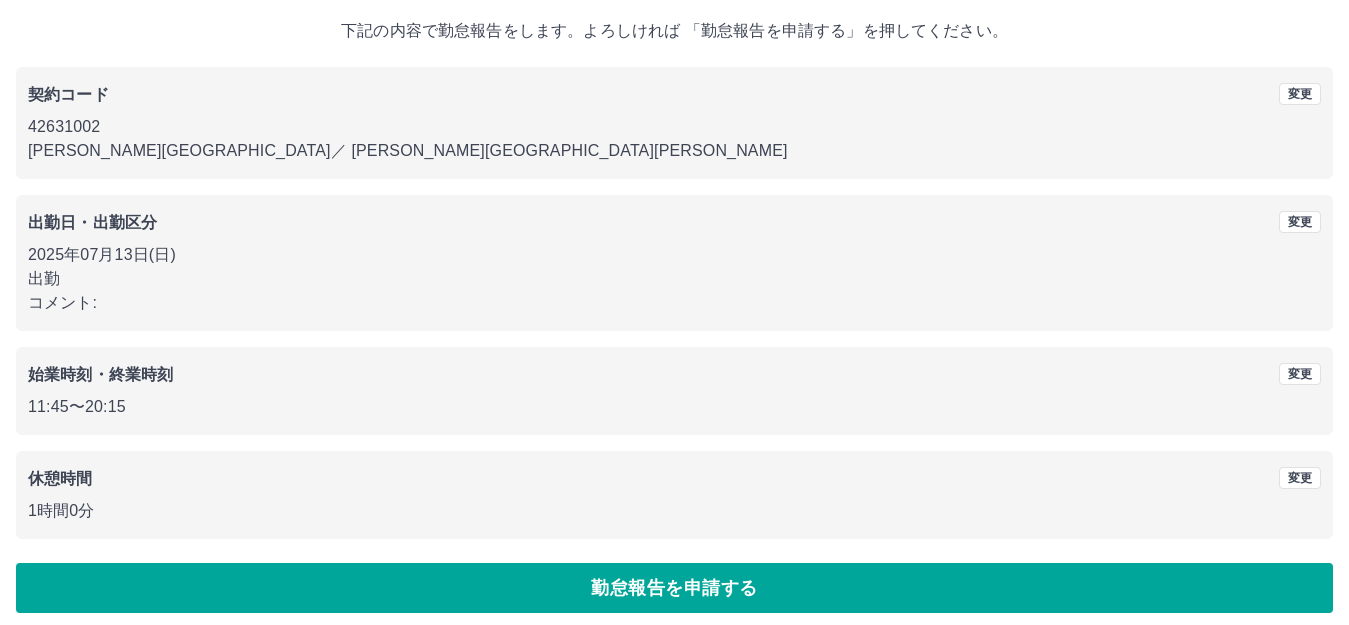 scroll, scrollTop: 124, scrollLeft: 0, axis: vertical 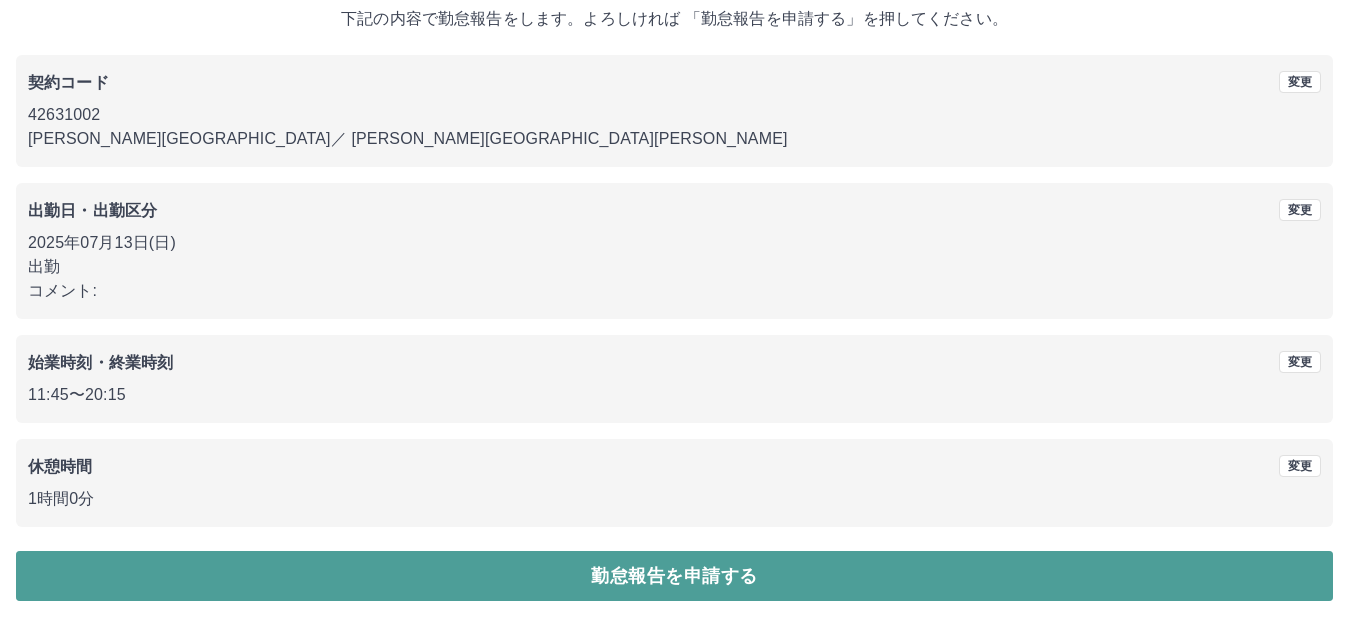 click on "勤怠報告を申請する" at bounding box center (674, 576) 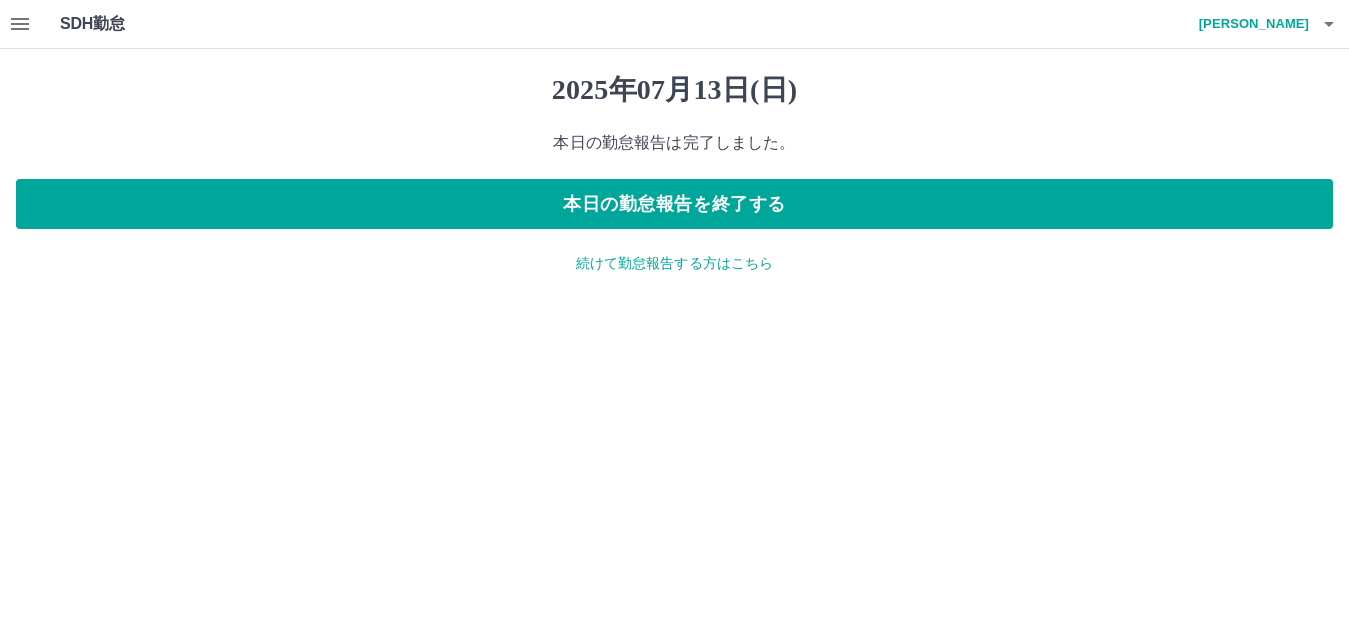 scroll, scrollTop: 0, scrollLeft: 0, axis: both 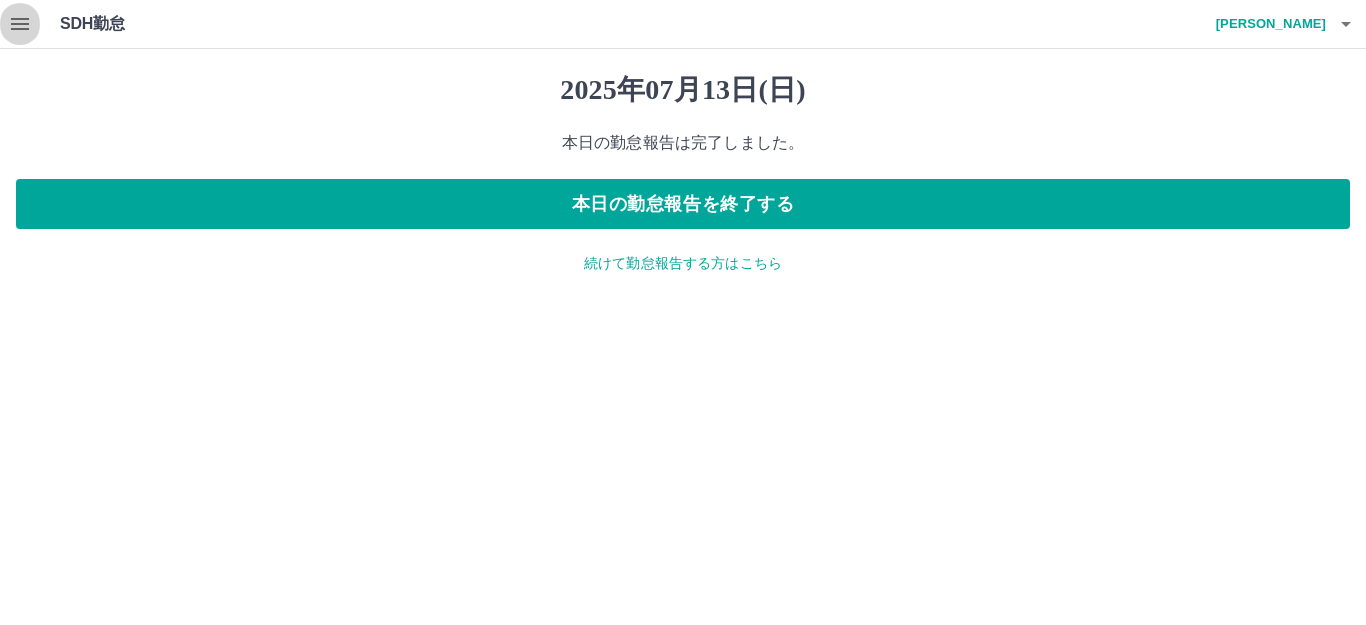 click 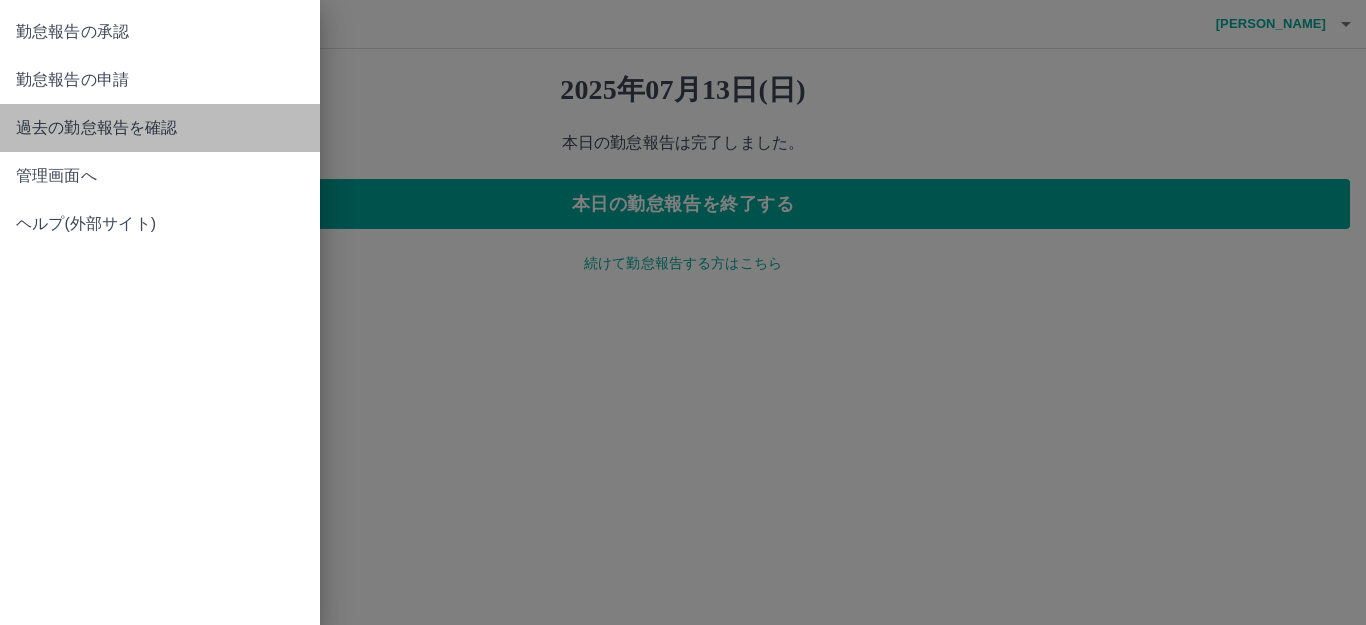 click on "過去の勤怠報告を確認" at bounding box center (160, 128) 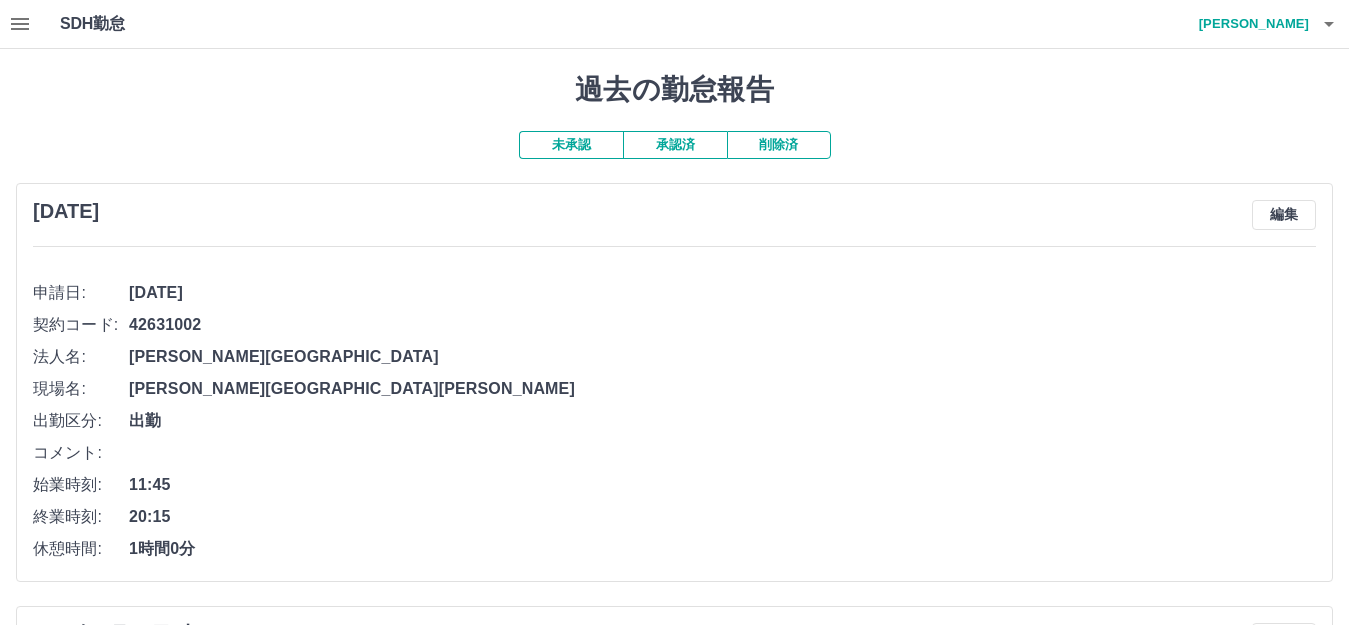 click on "承認済" at bounding box center [675, 145] 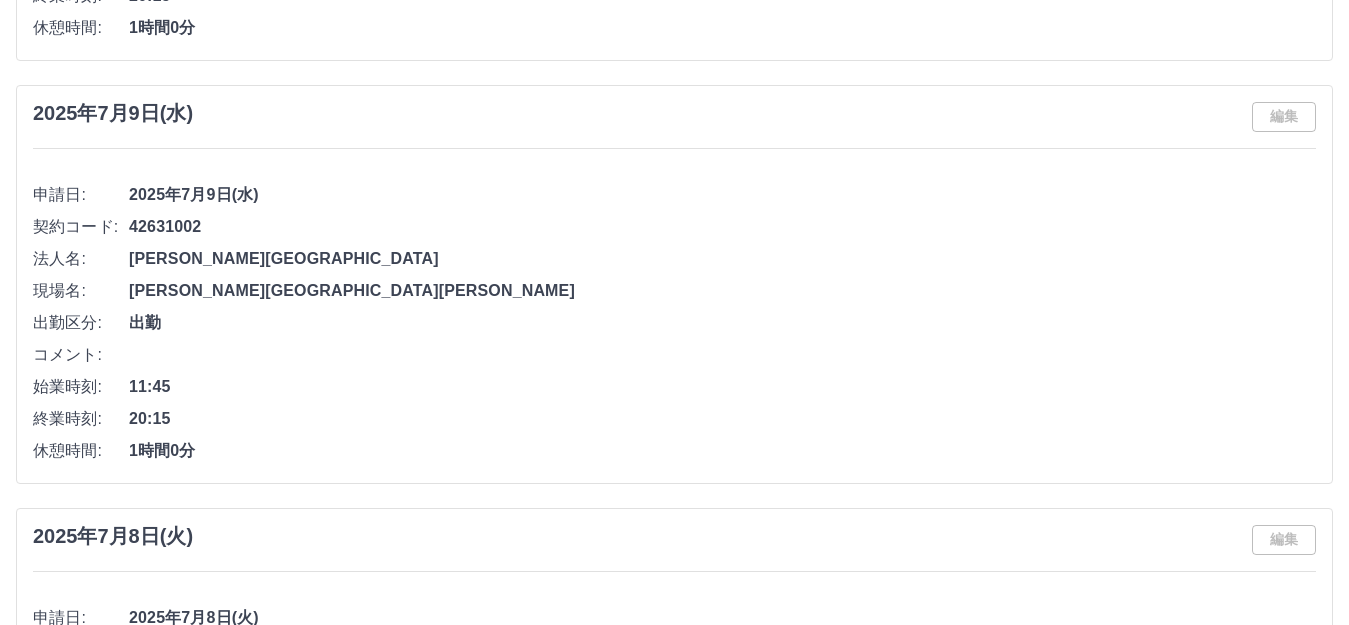 scroll, scrollTop: 800, scrollLeft: 0, axis: vertical 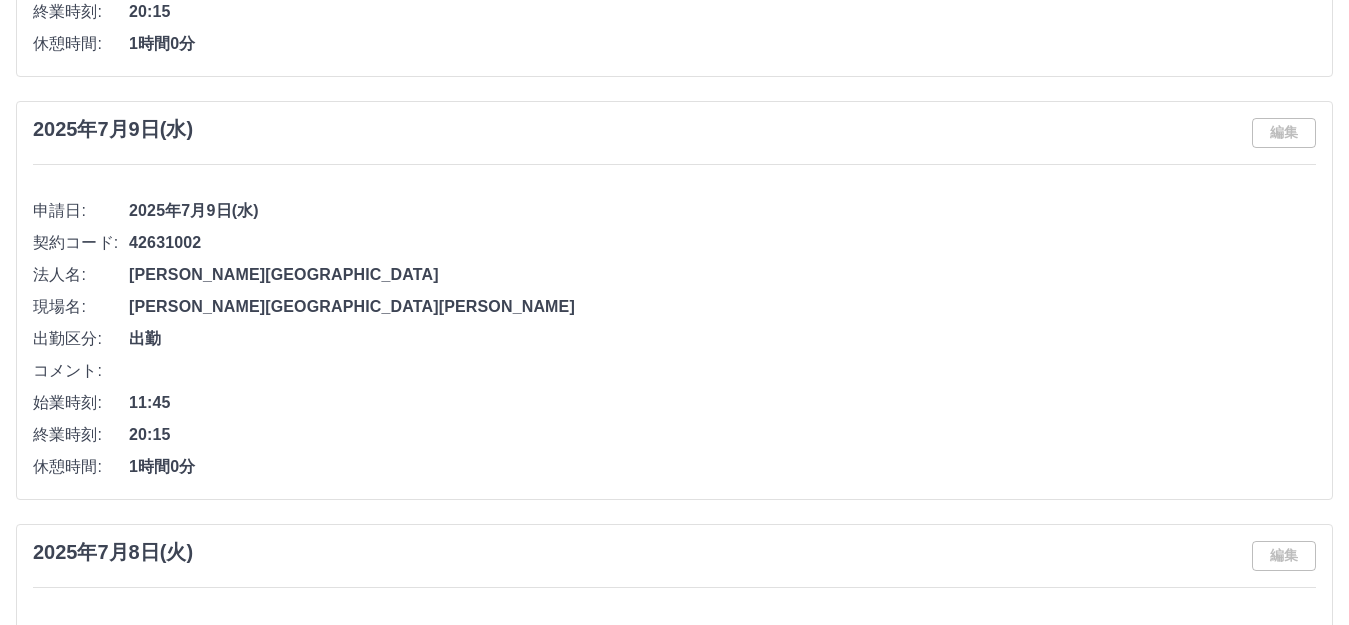 click on "編集" at bounding box center [1284, 133] 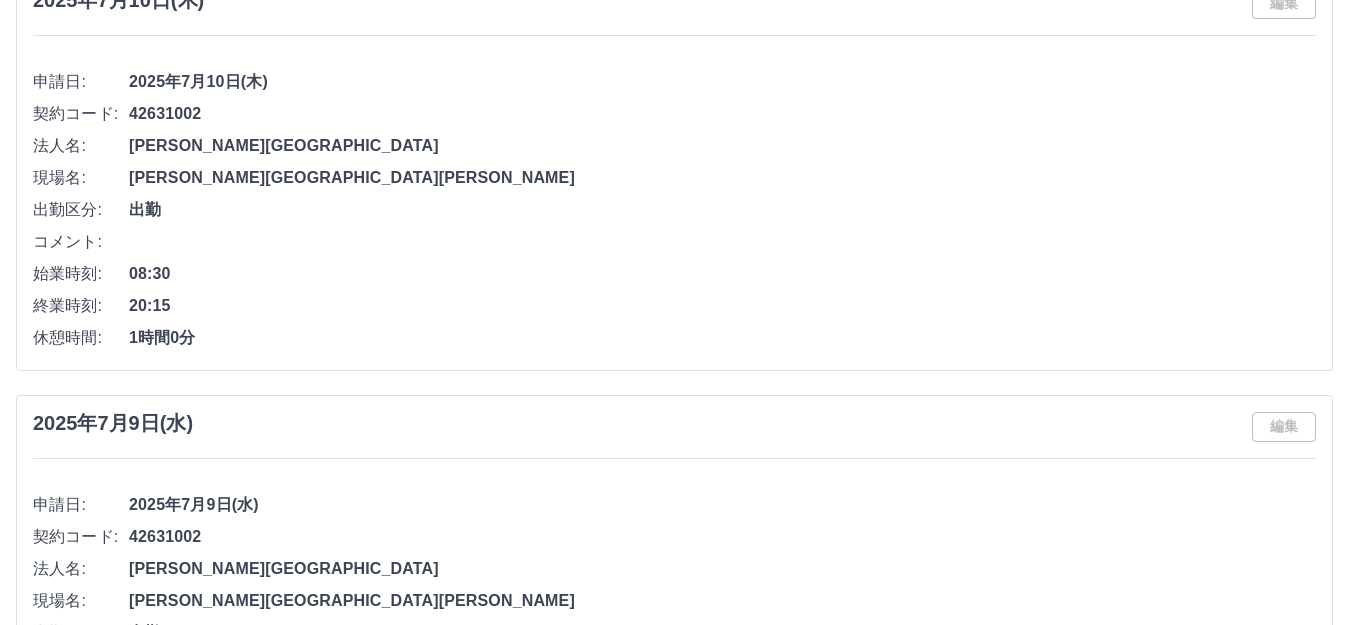 scroll, scrollTop: 357, scrollLeft: 0, axis: vertical 